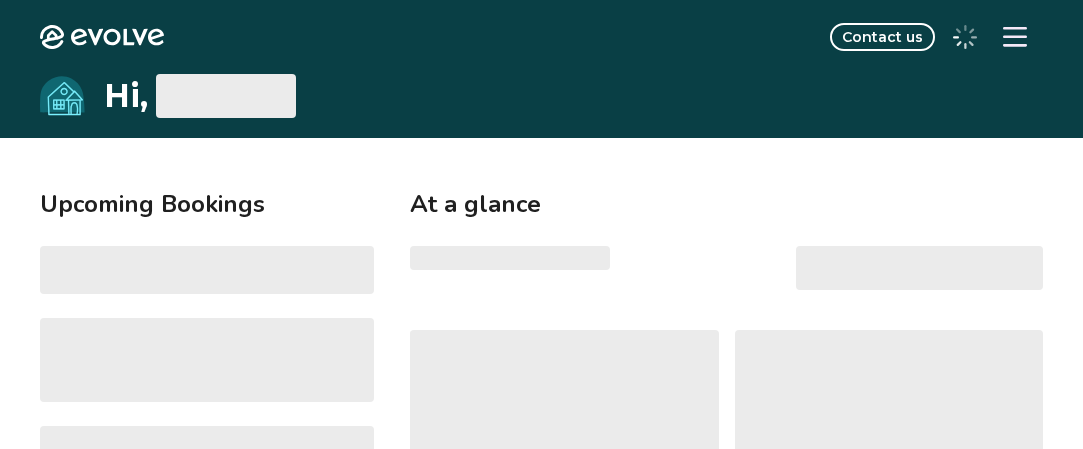 scroll, scrollTop: 0, scrollLeft: 0, axis: both 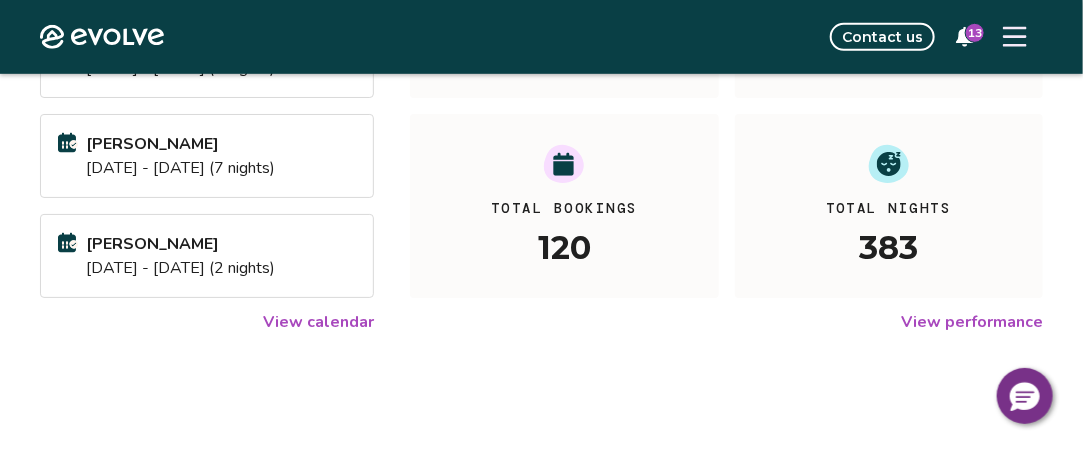 click 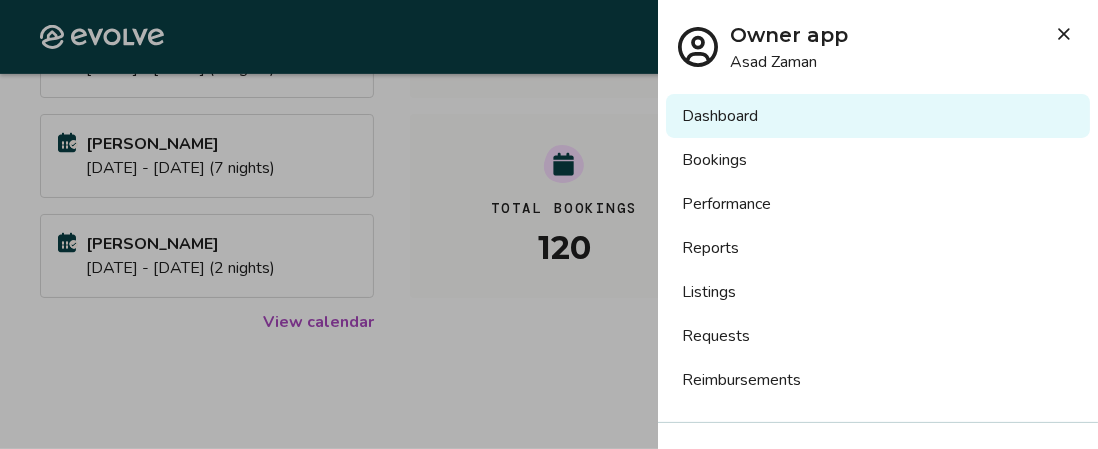 click on "Bookings" at bounding box center [878, 160] 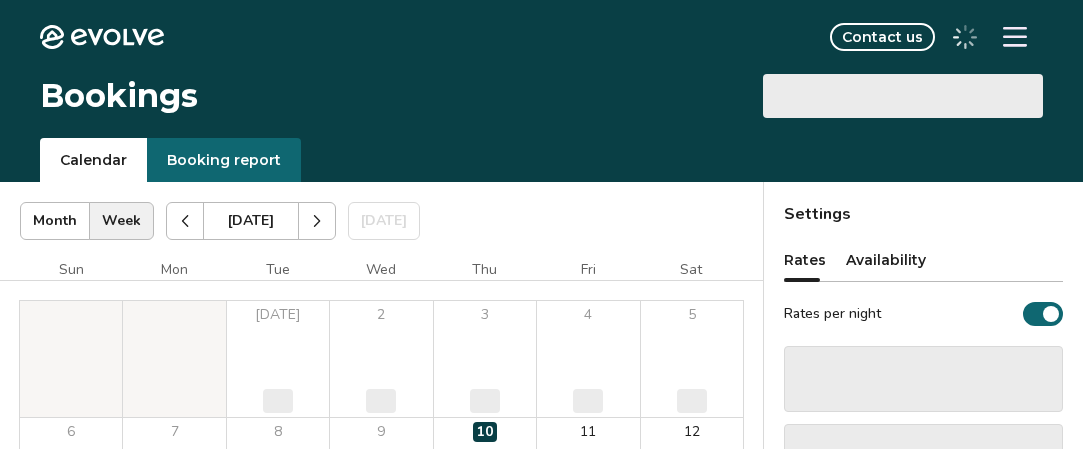 scroll, scrollTop: 0, scrollLeft: 0, axis: both 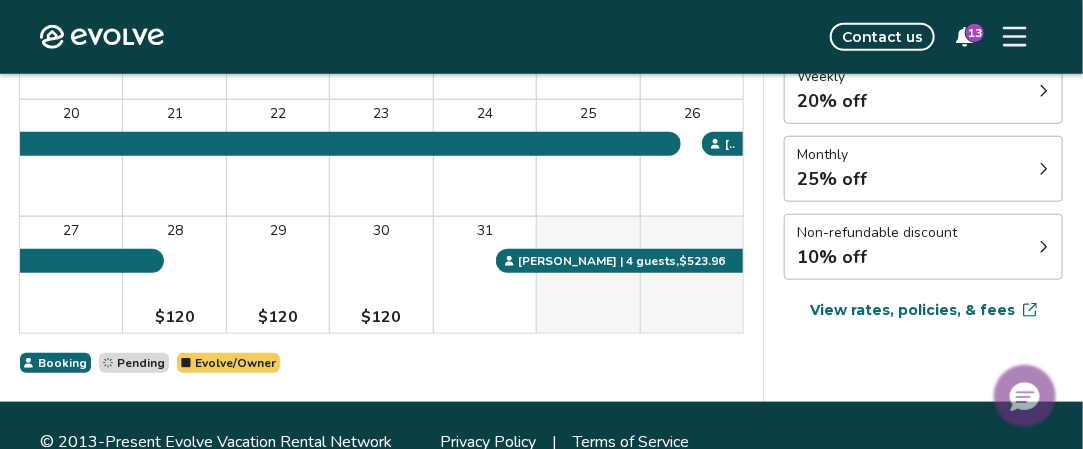 click 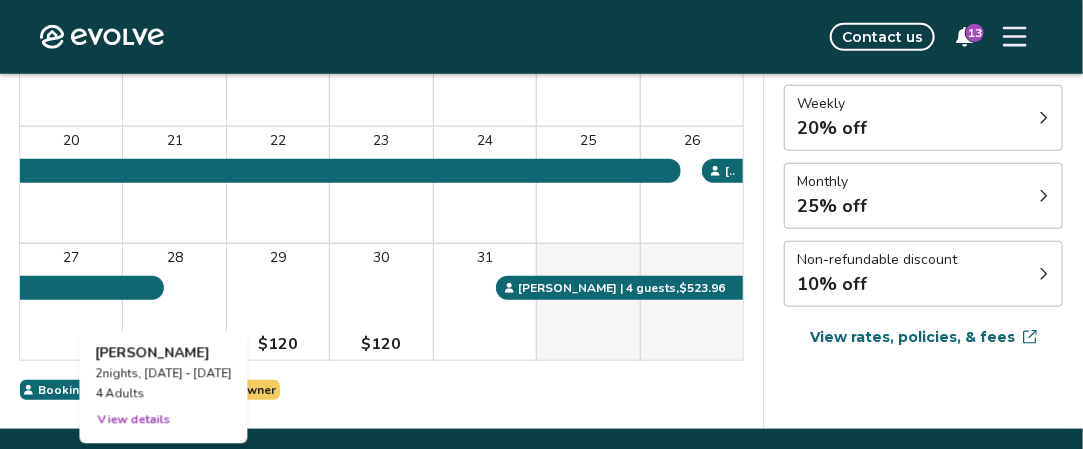 scroll, scrollTop: 519, scrollLeft: 0, axis: vertical 